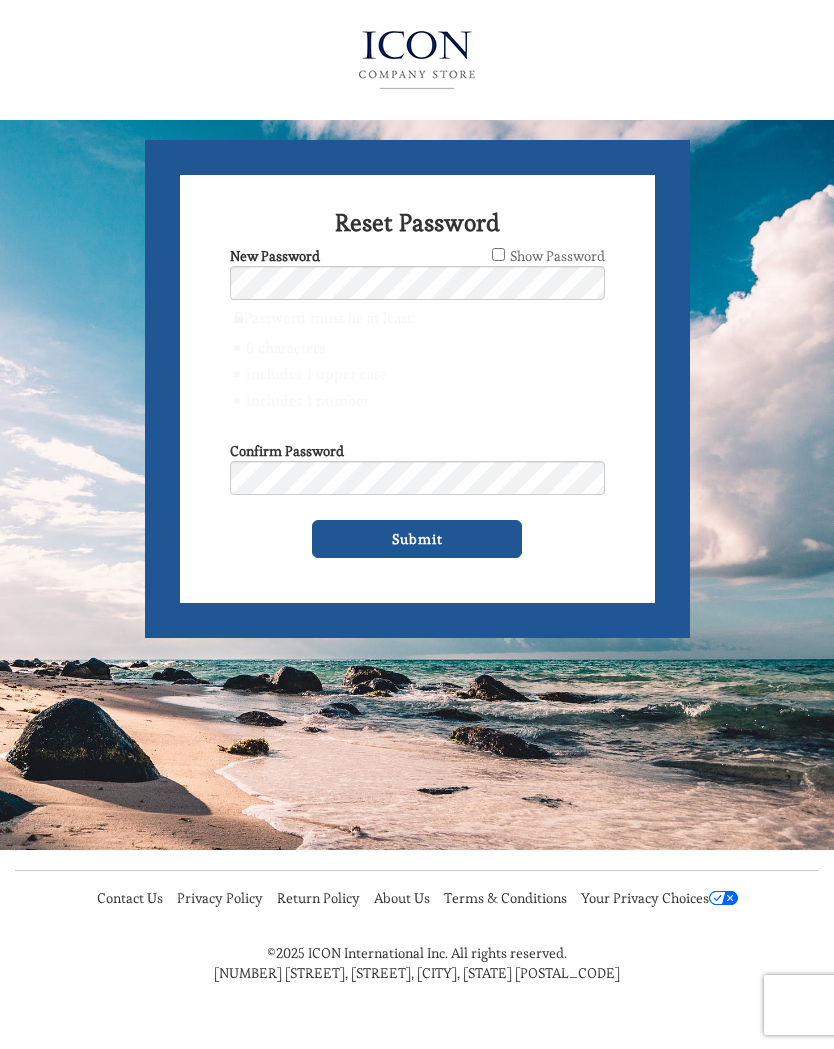 scroll, scrollTop: 0, scrollLeft: 0, axis: both 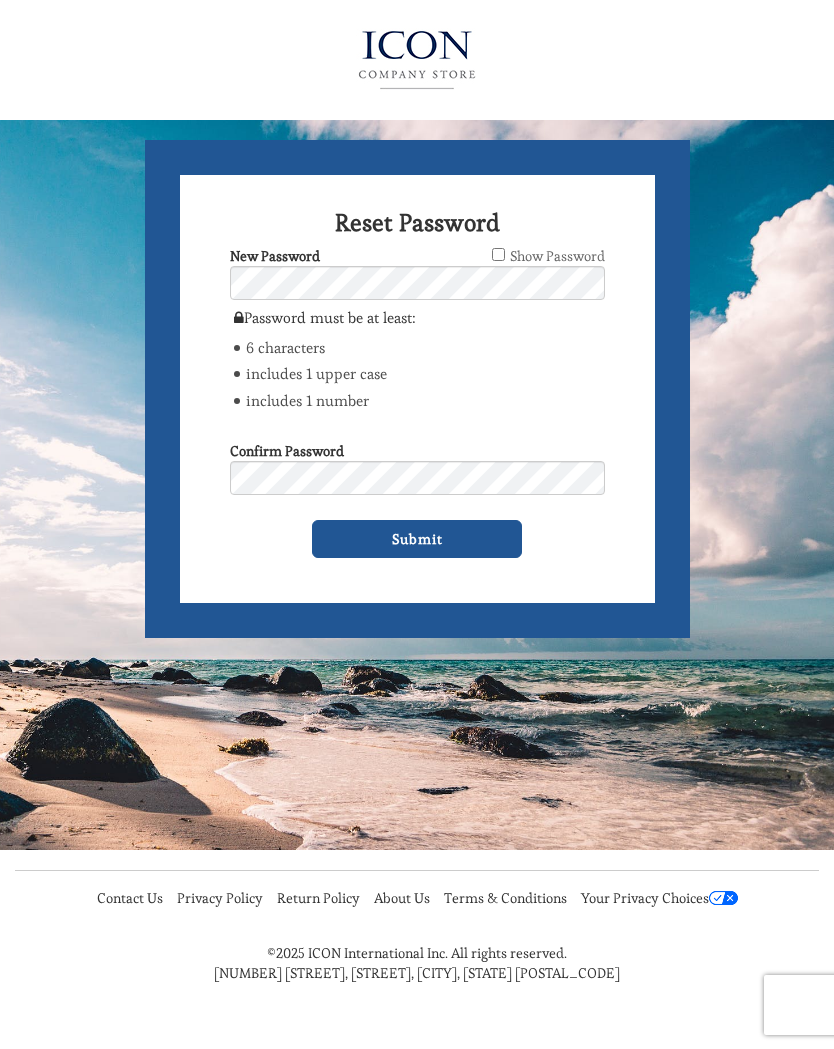 click on "Show Password" at bounding box center (498, 254) 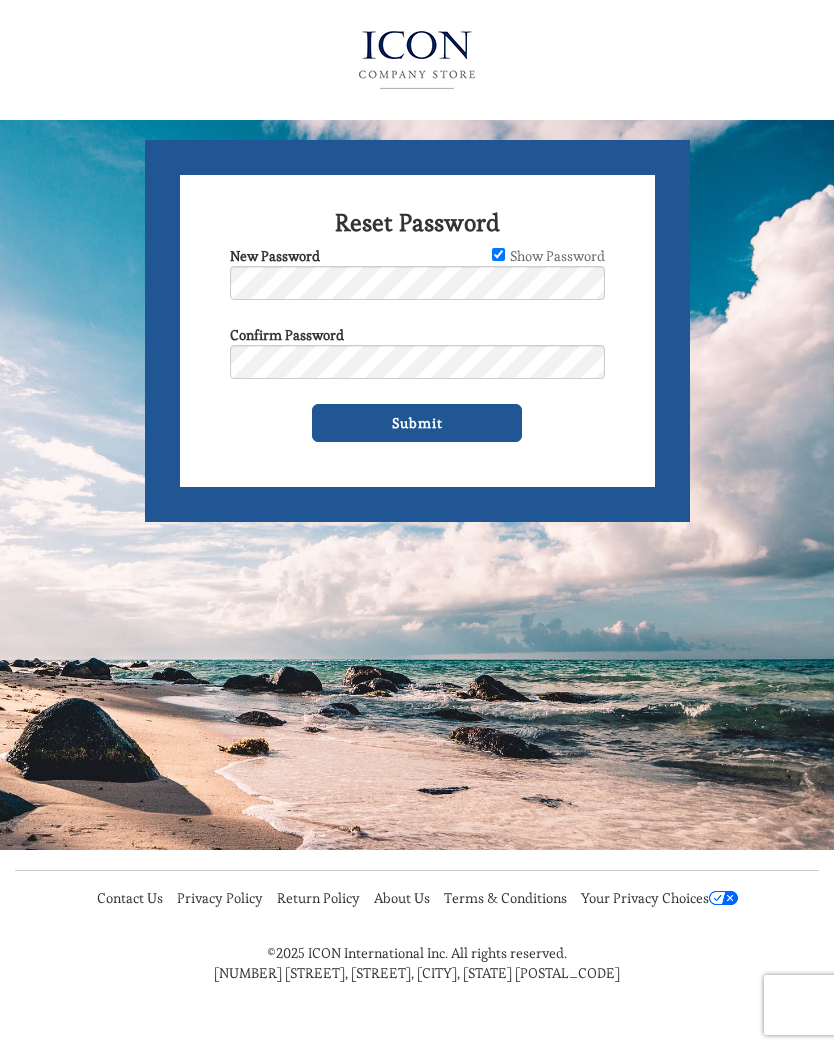 click on "Submit" at bounding box center [417, 423] 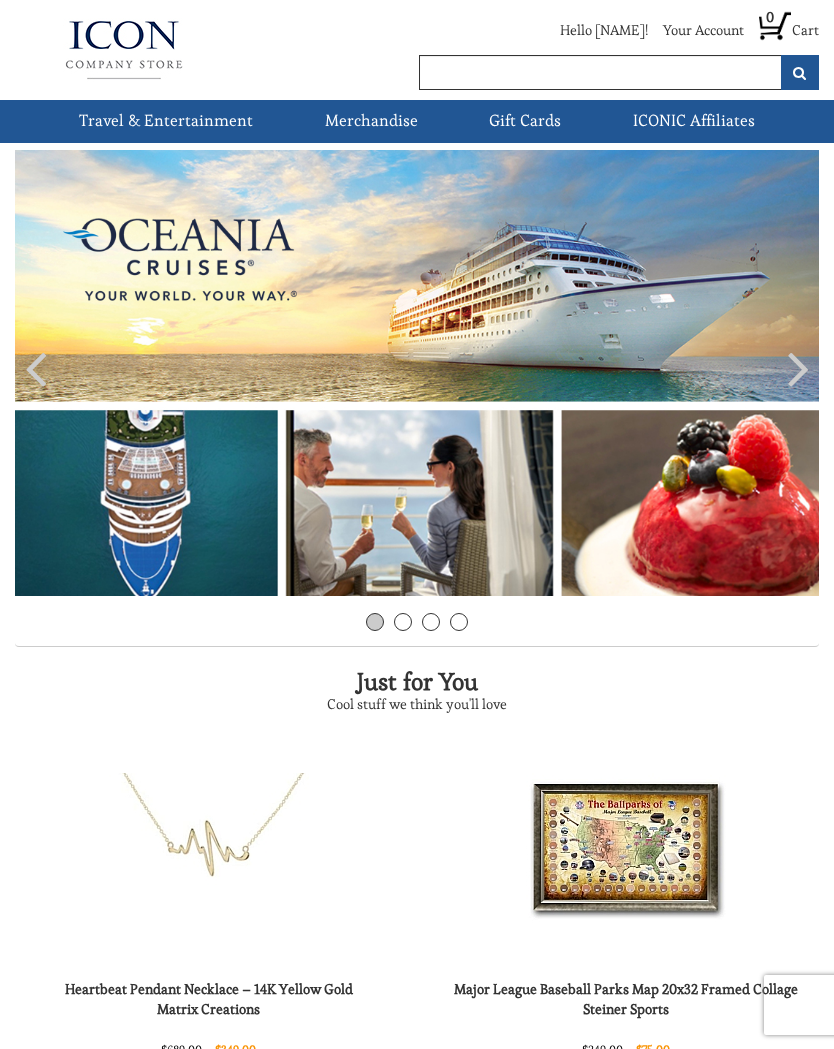 scroll, scrollTop: 0, scrollLeft: 0, axis: both 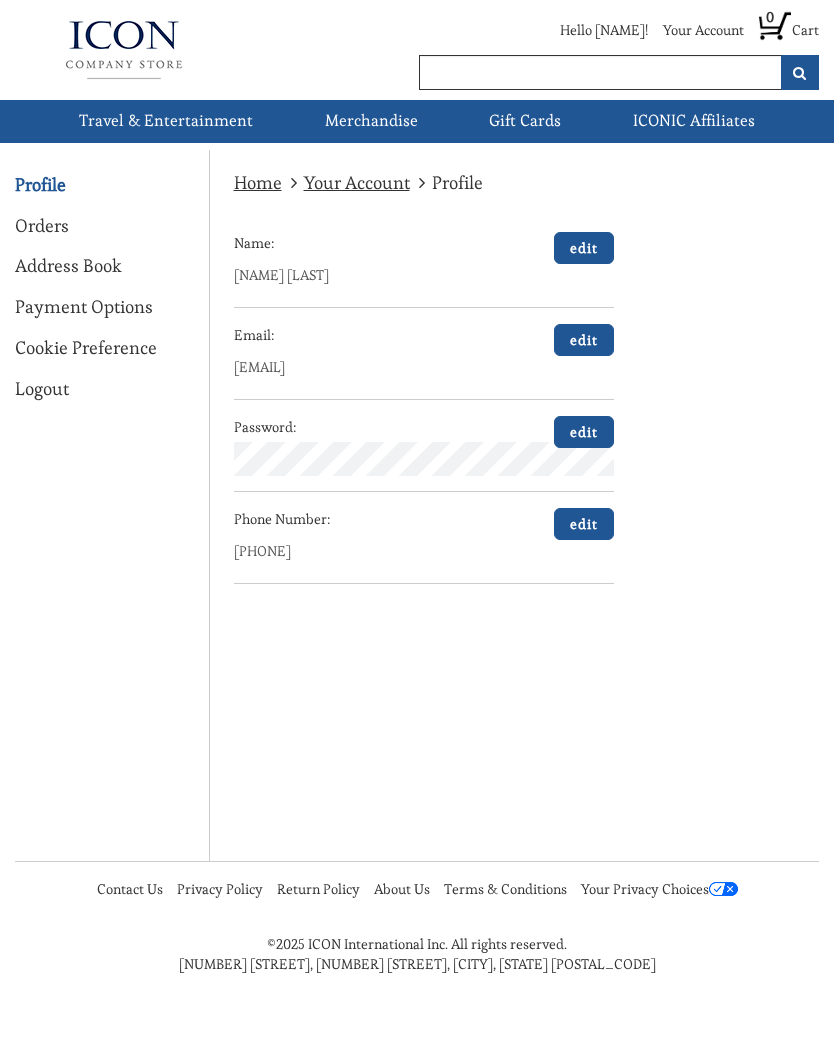 click on "Address Book" at bounding box center [68, 266] 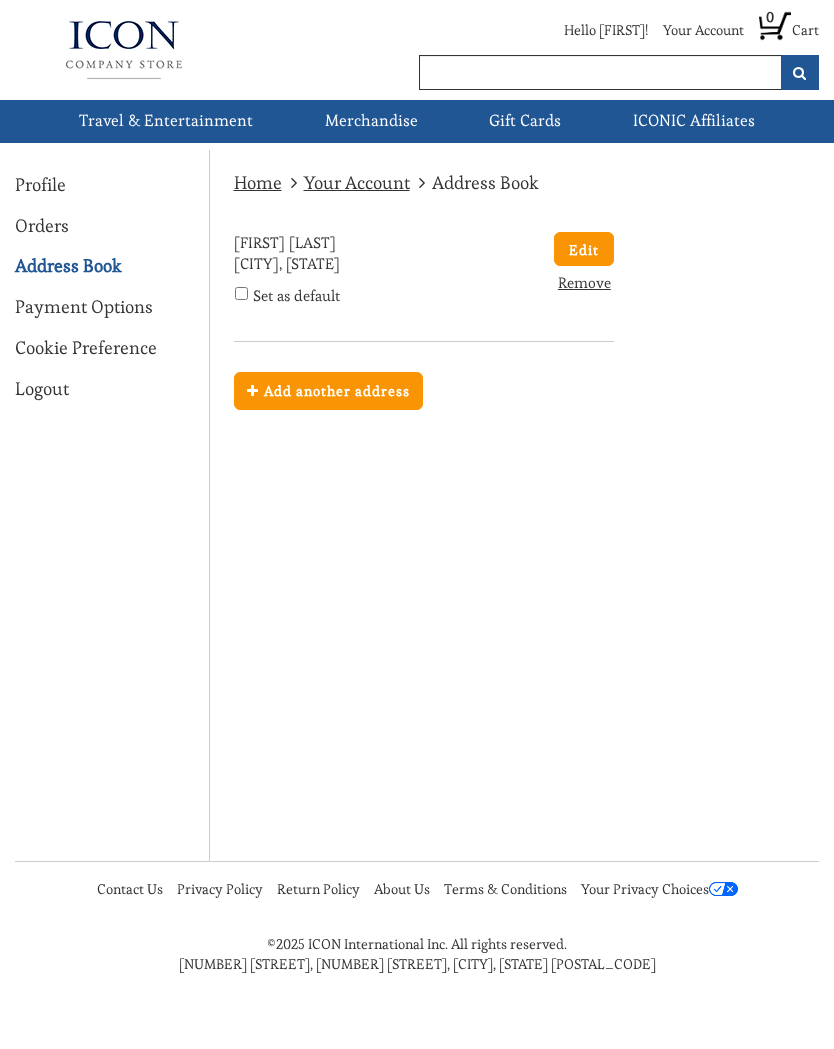 scroll, scrollTop: 0, scrollLeft: 0, axis: both 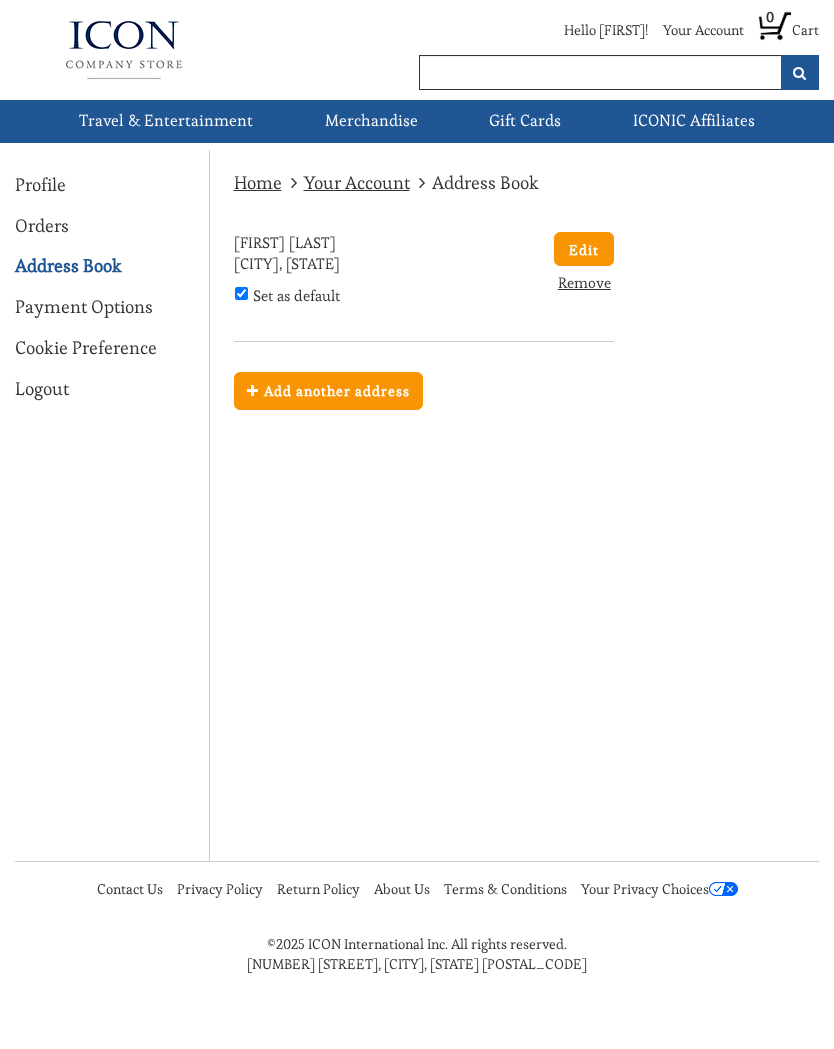 click on "Add another address" at bounding box center (328, 391) 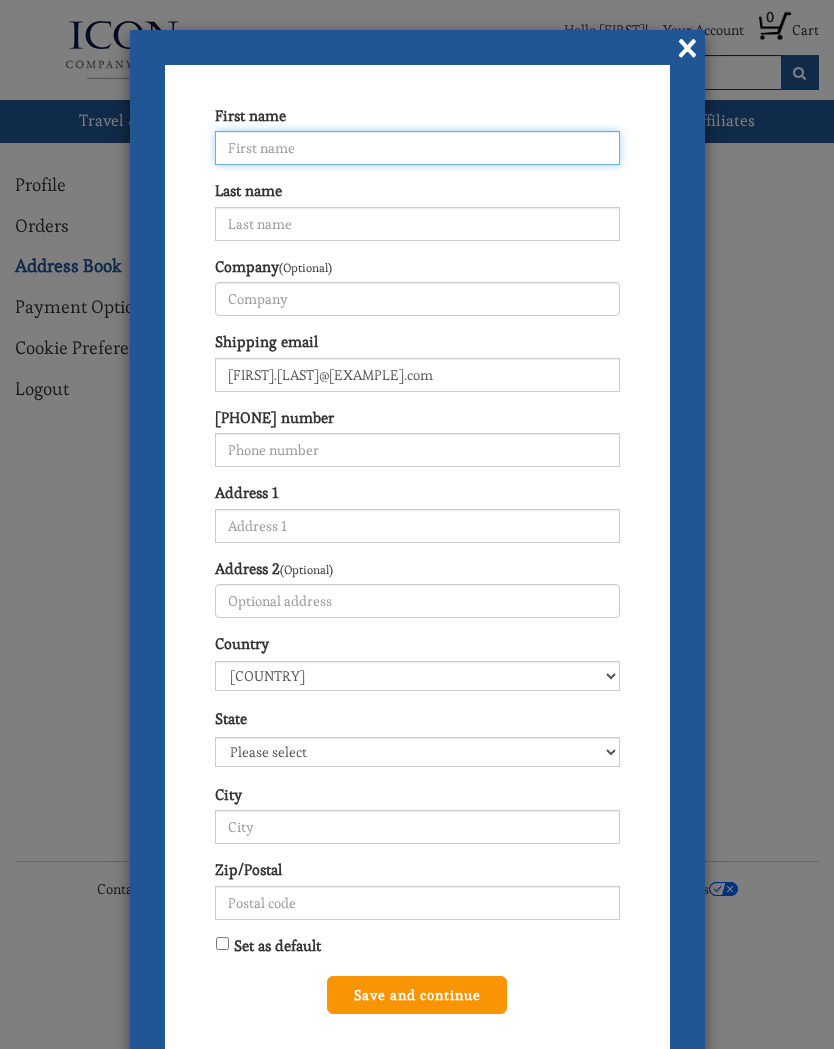 click on "First name" at bounding box center [417, 148] 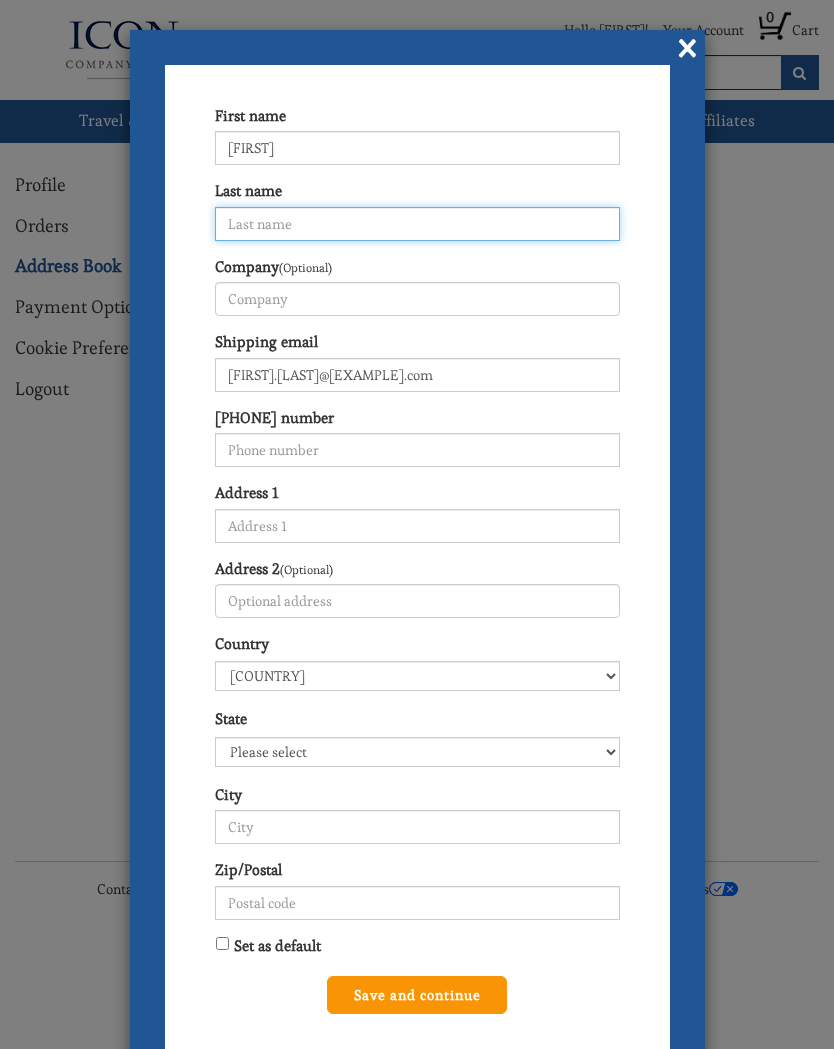type on "[LAST]" 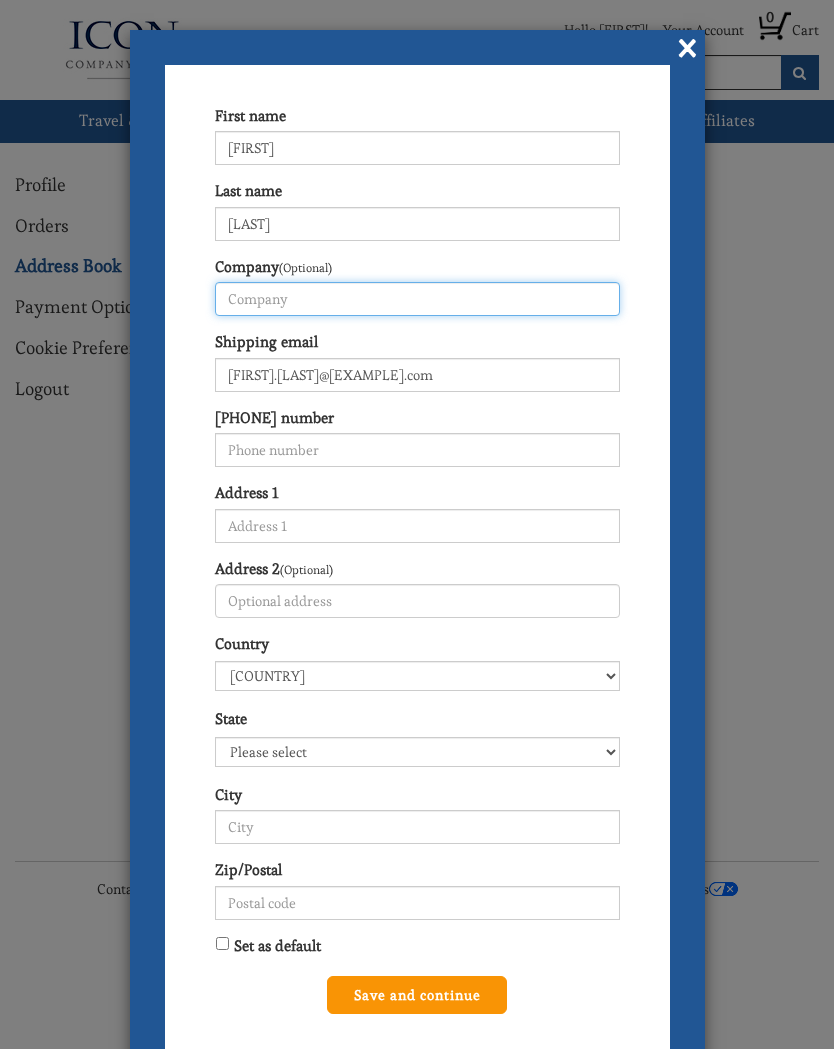 type on "OMG" 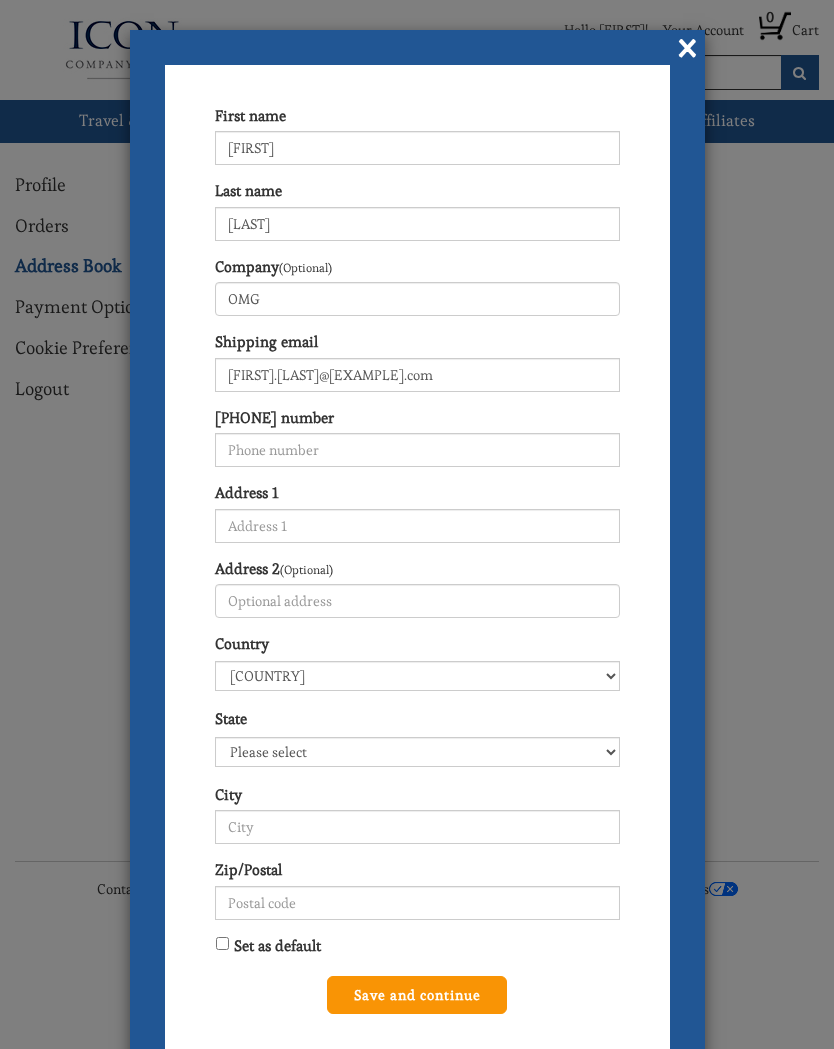 type on "[PHONE]" 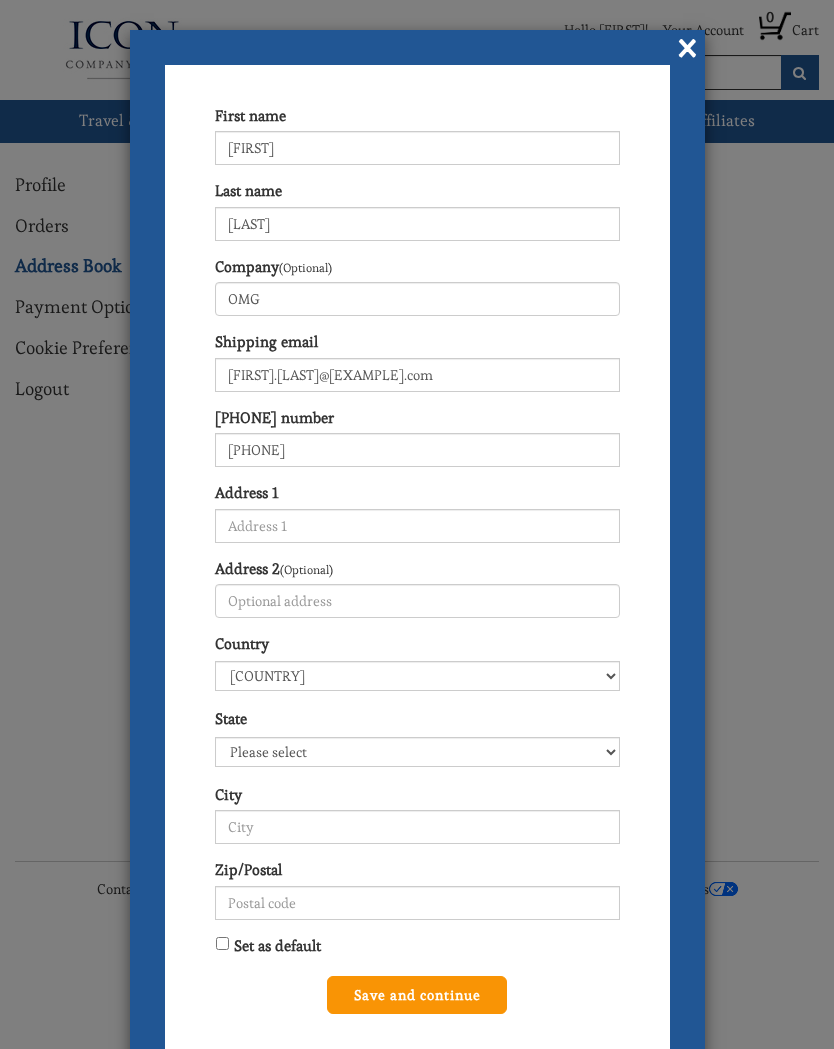 type on "[NUMBER] [STREET]" 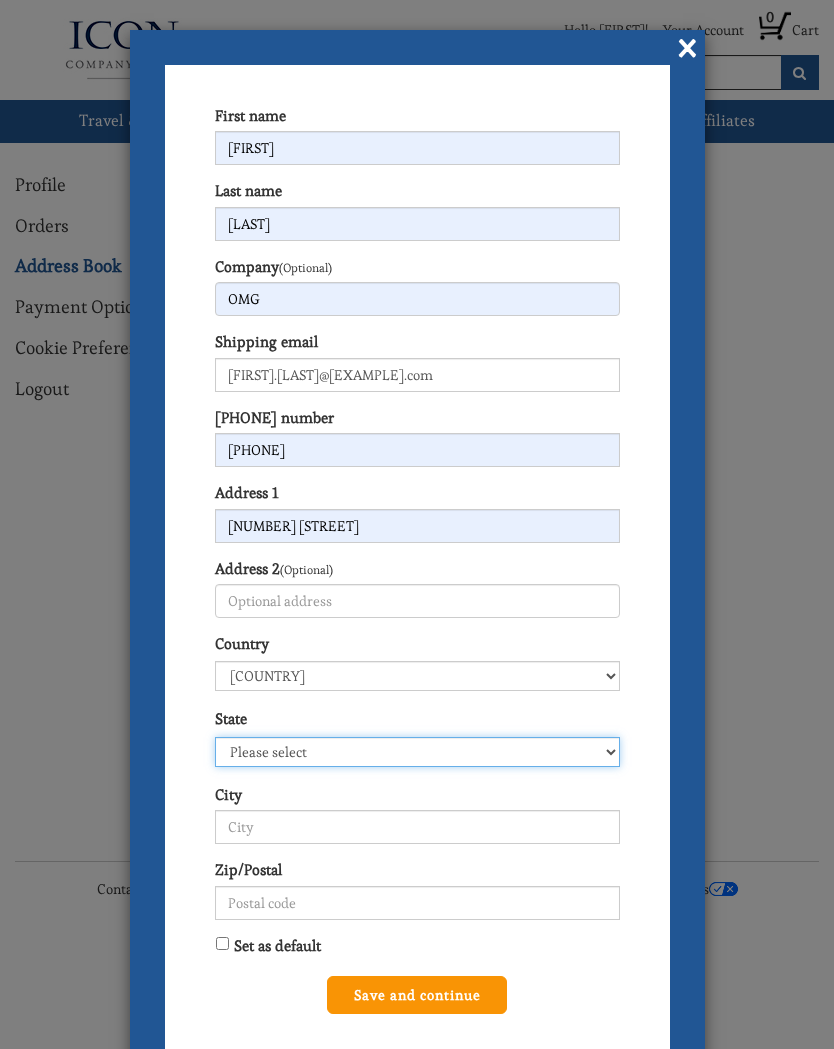 select on "[STATE]" 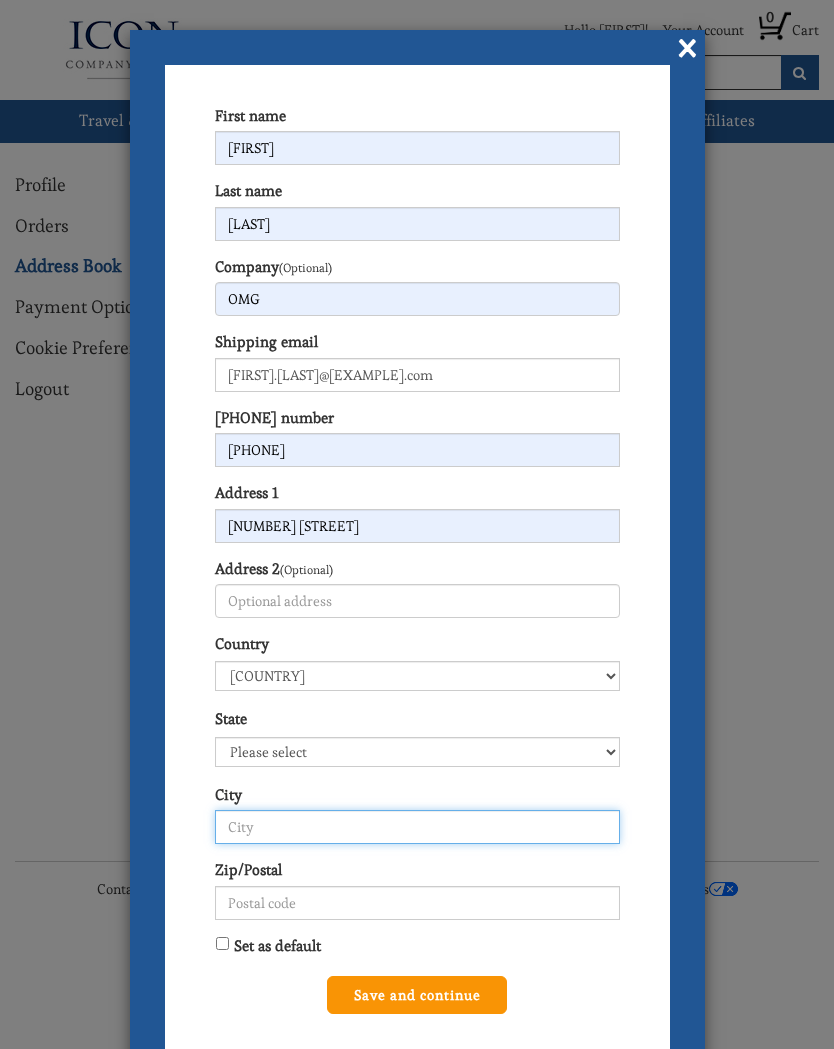 type on "[CITY]" 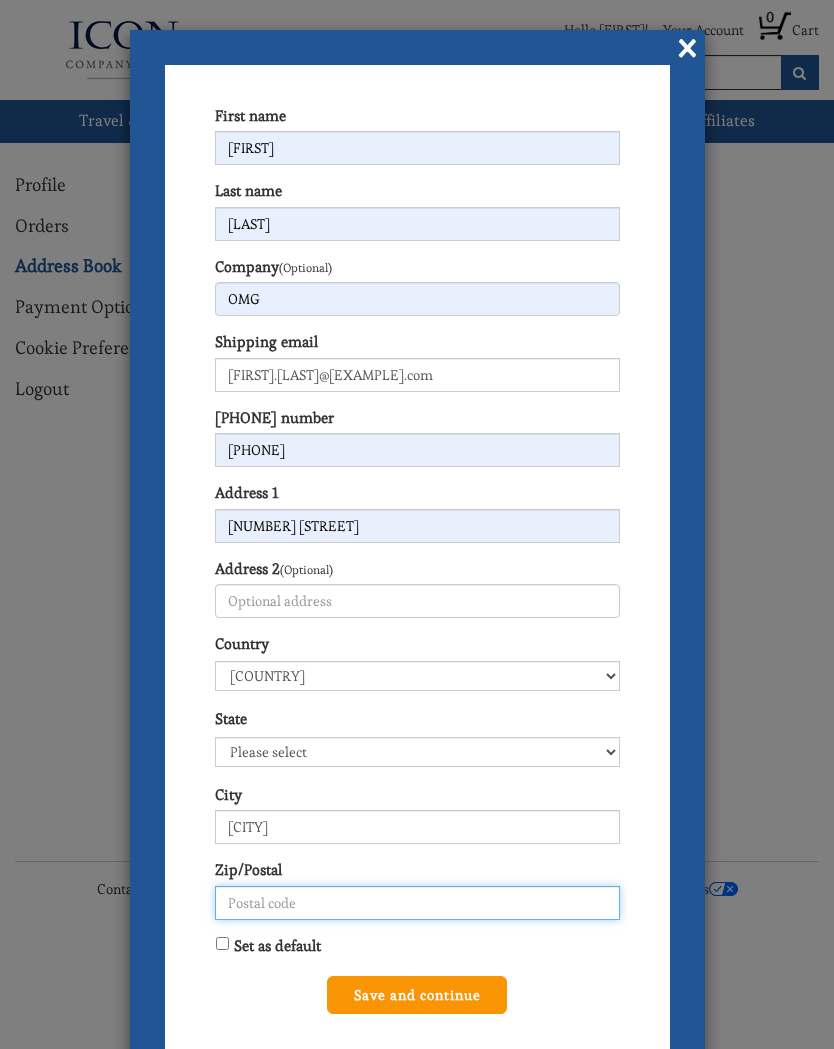 type on "[POSTAL_CODE]" 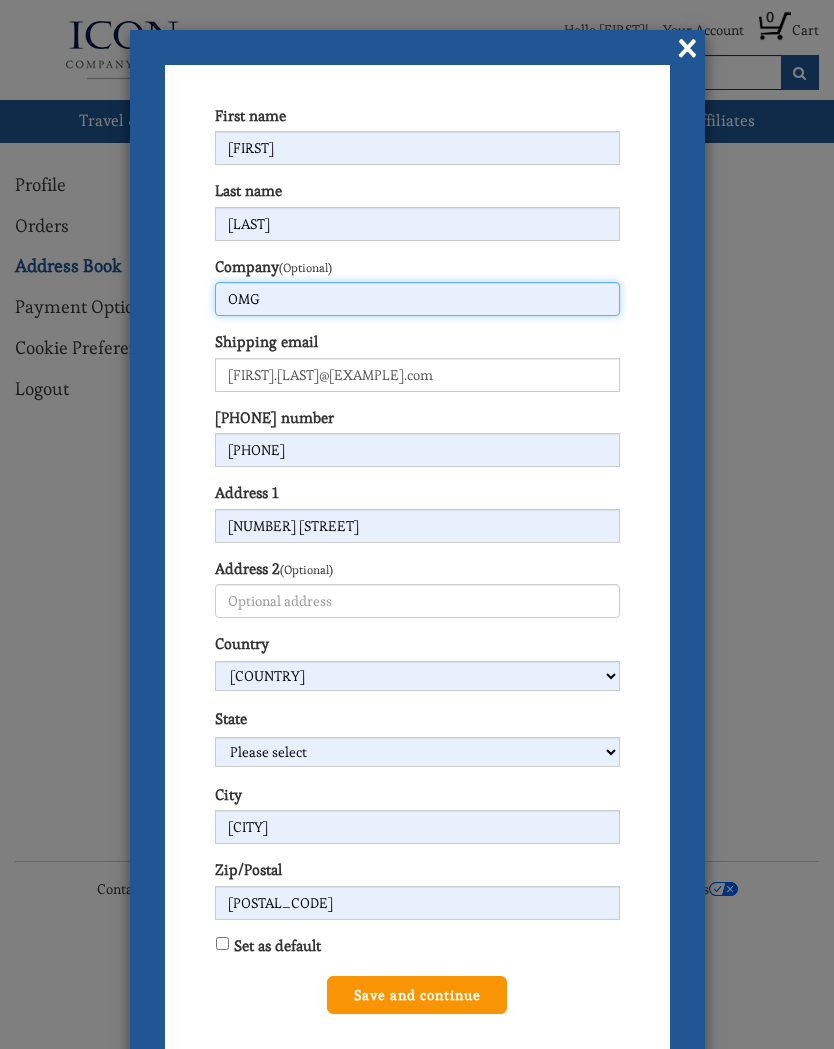 click on "OMG" at bounding box center [417, 299] 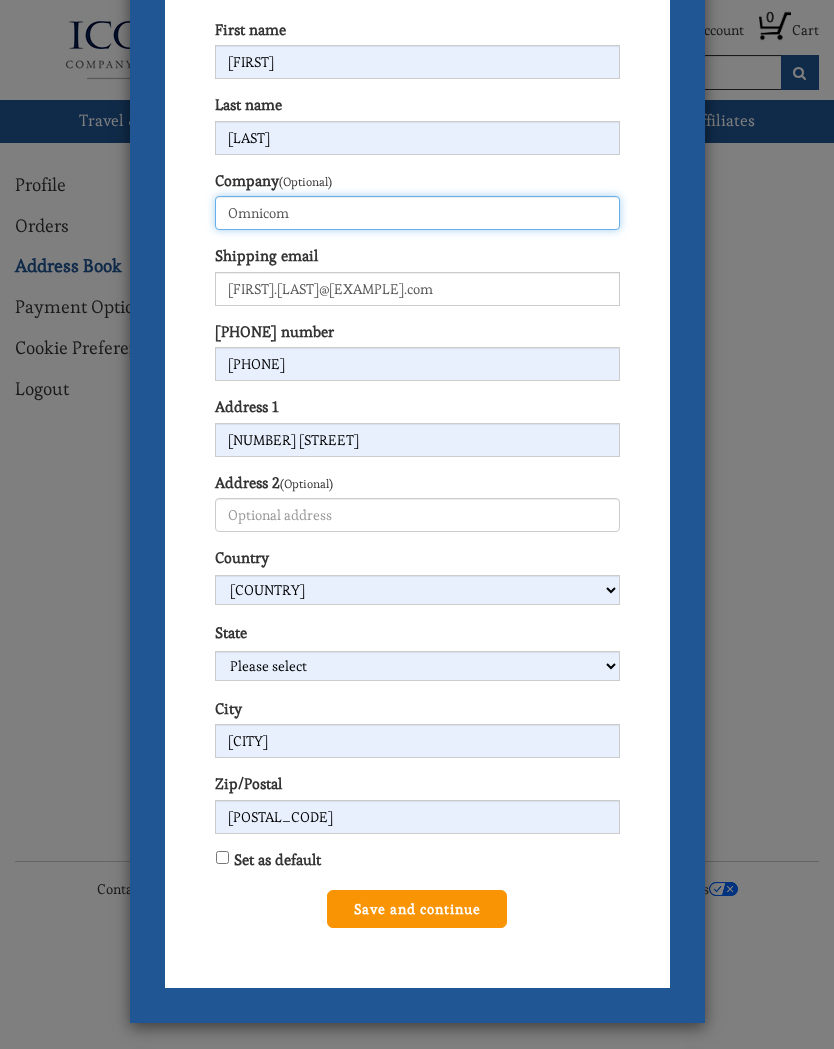 scroll, scrollTop: 85, scrollLeft: 0, axis: vertical 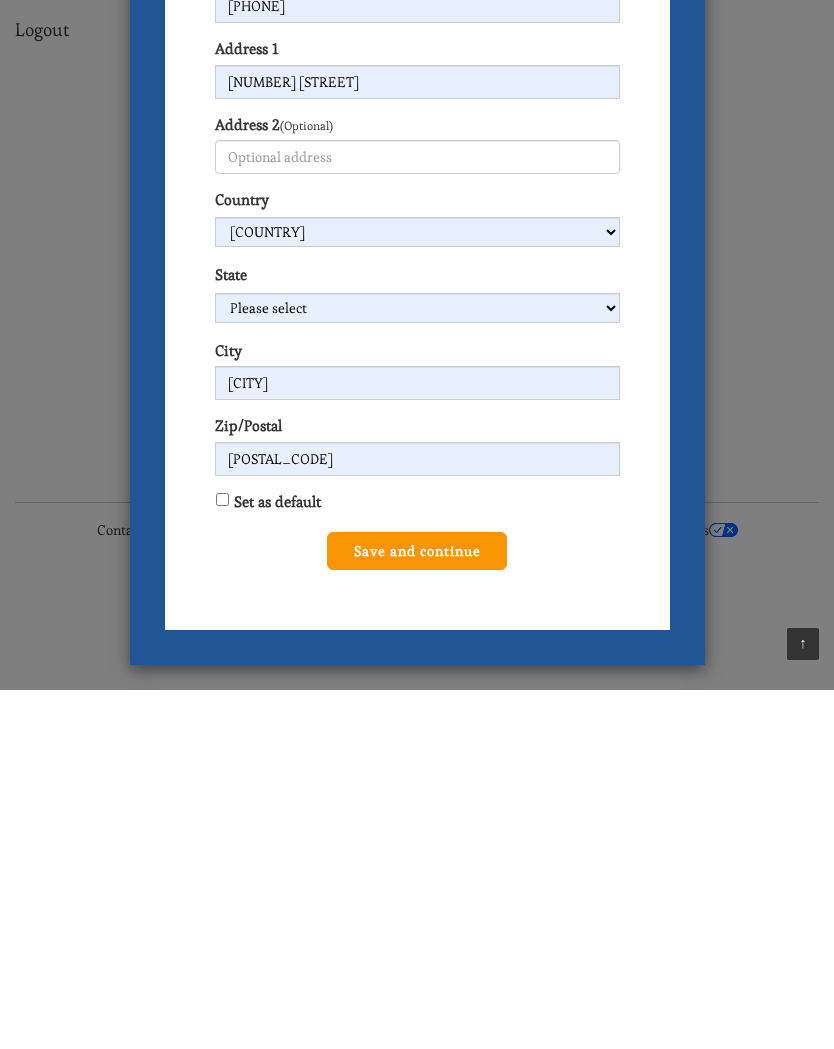 type on "Omnicom" 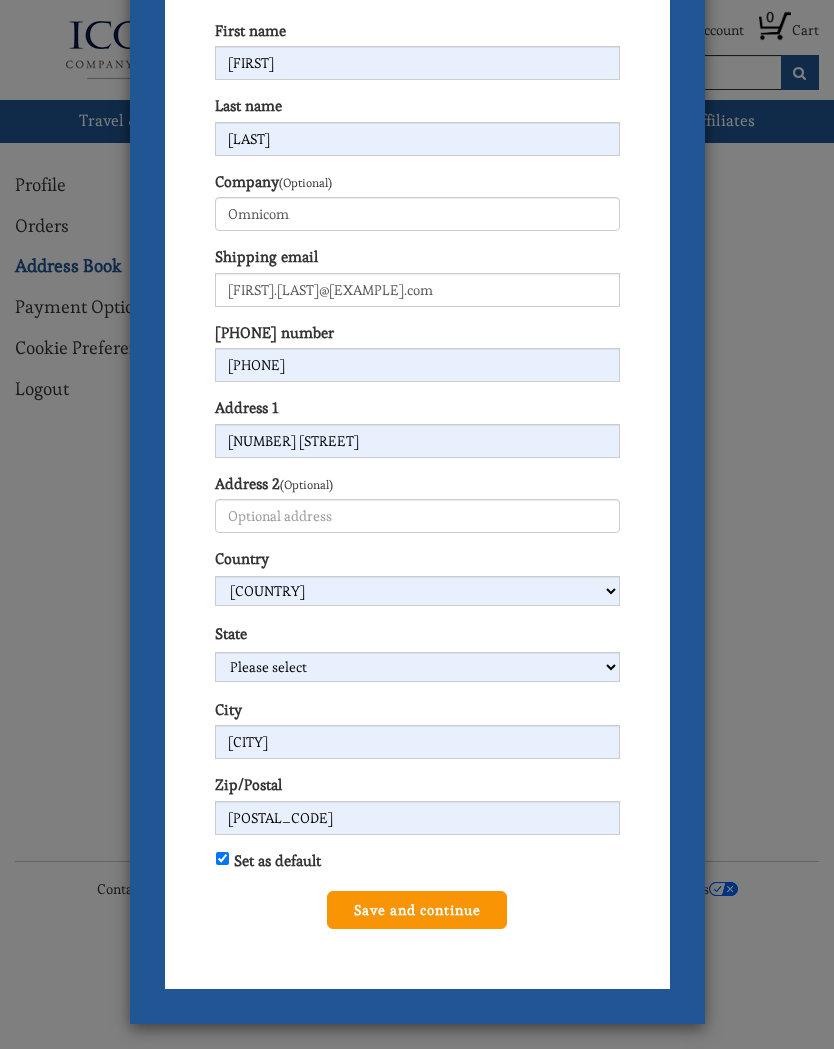 click on "Save and continue" at bounding box center (417, 910) 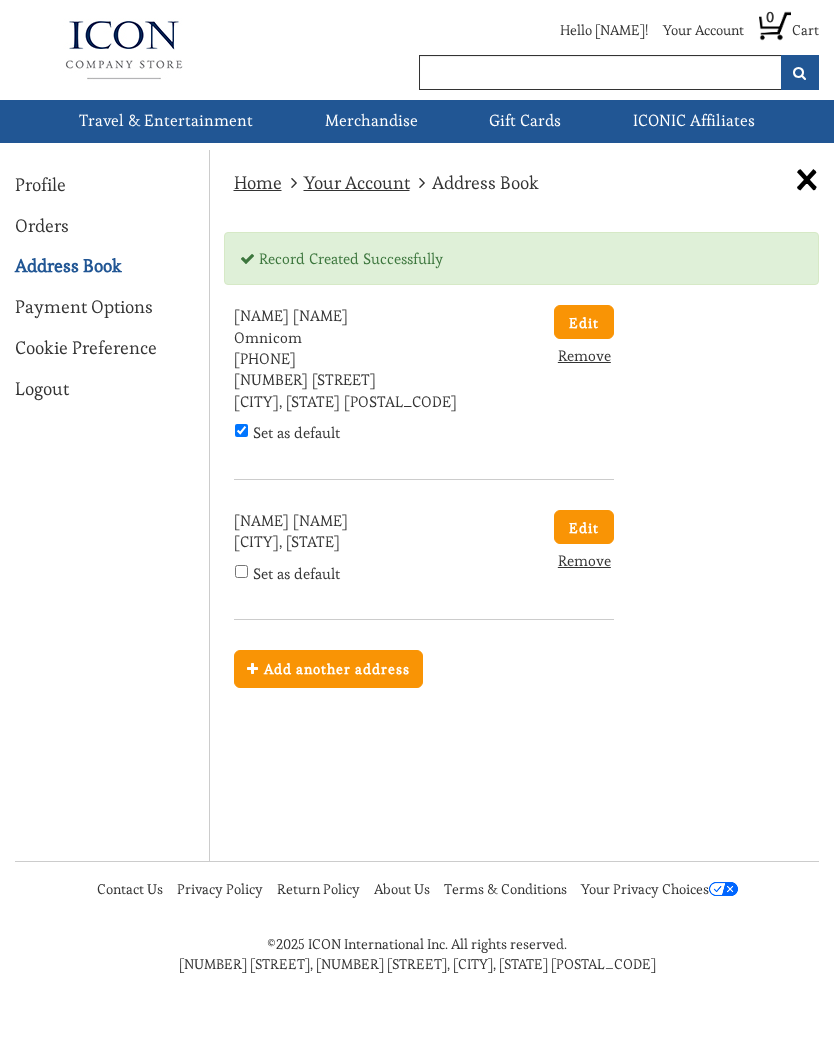 scroll, scrollTop: 0, scrollLeft: 0, axis: both 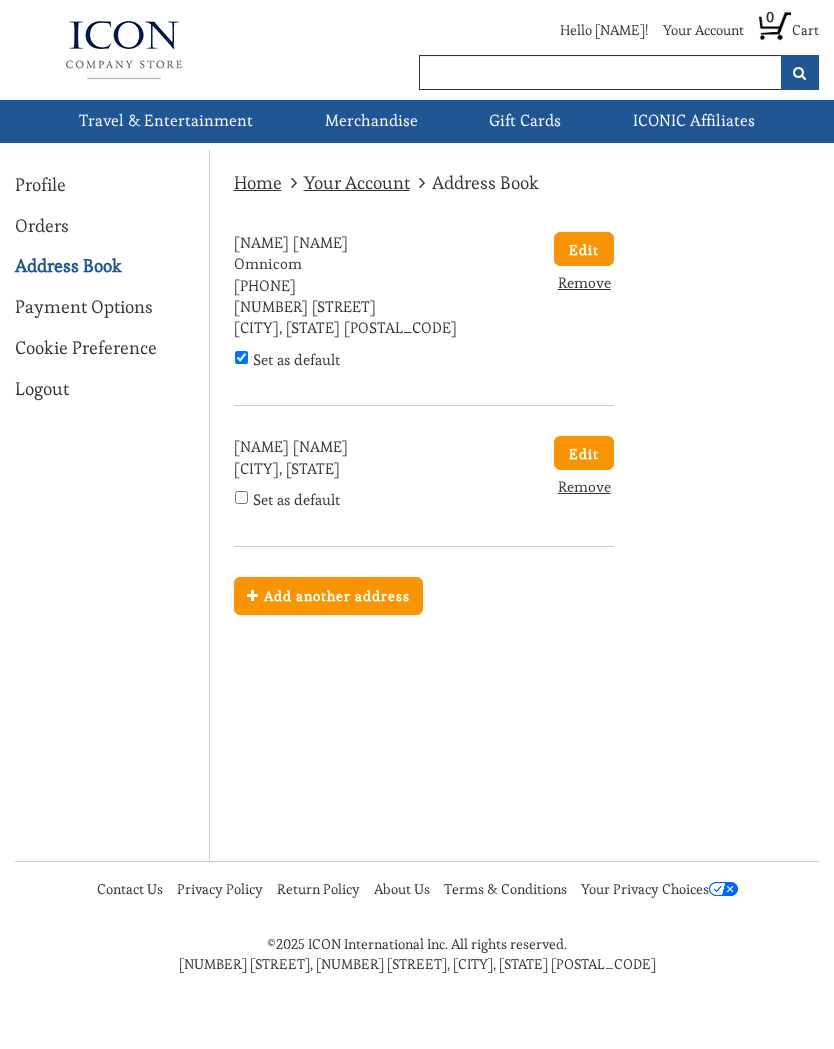click on "Orders" at bounding box center (42, 226) 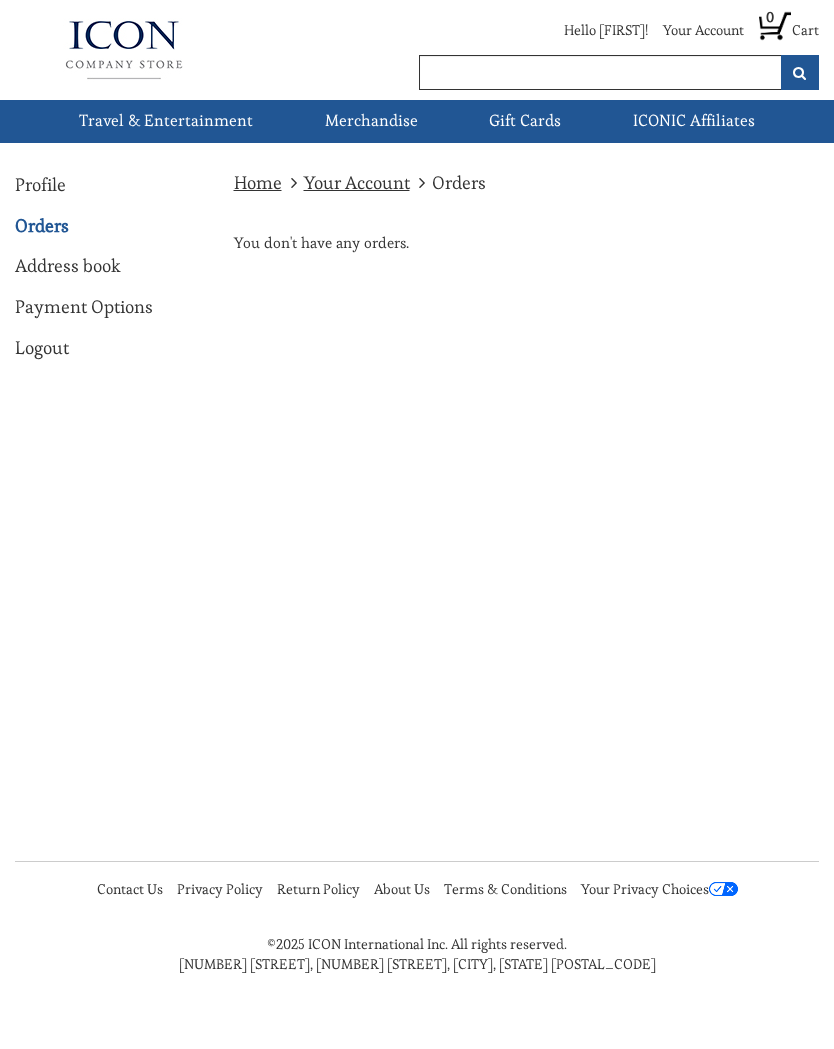 scroll, scrollTop: 0, scrollLeft: 0, axis: both 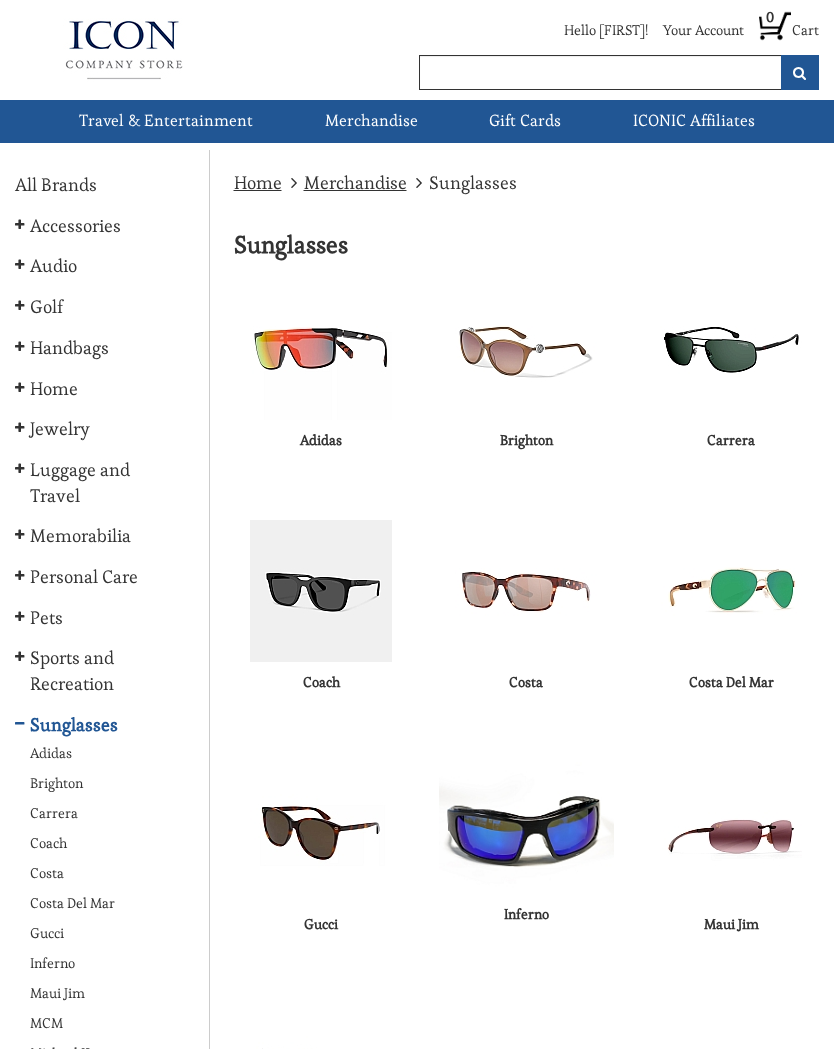 click on "Maui Jim" at bounding box center (55, 993) 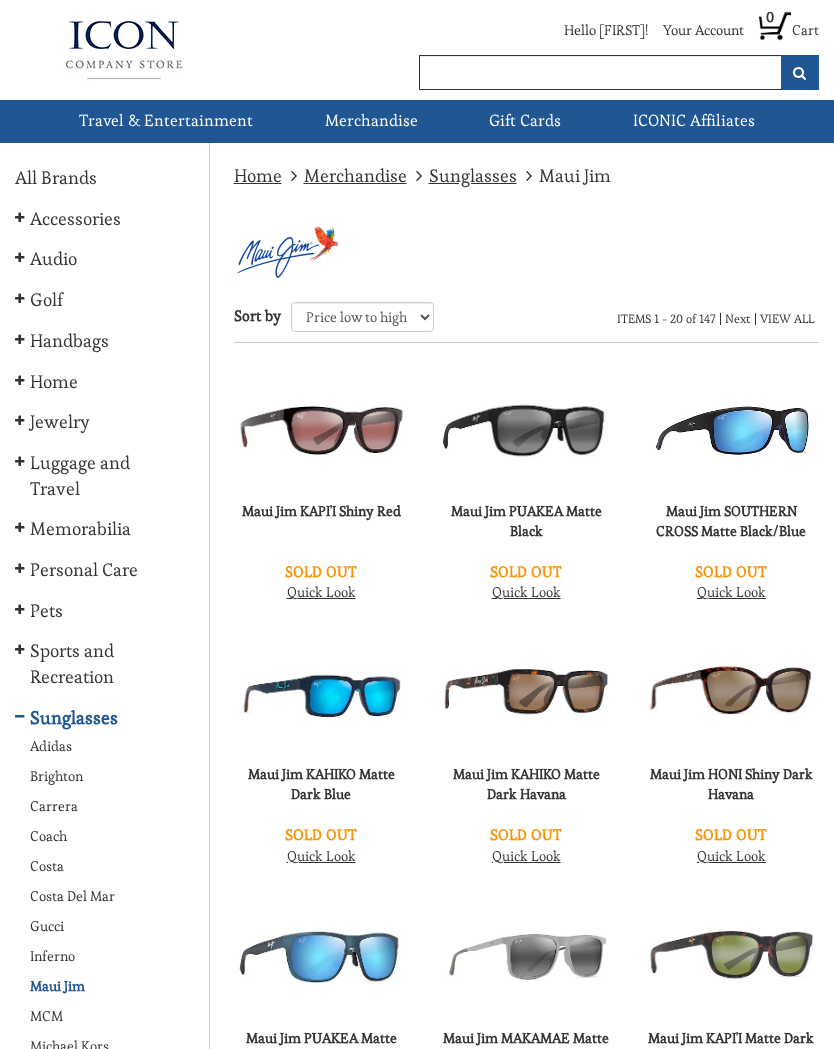 scroll, scrollTop: 0, scrollLeft: 0, axis: both 